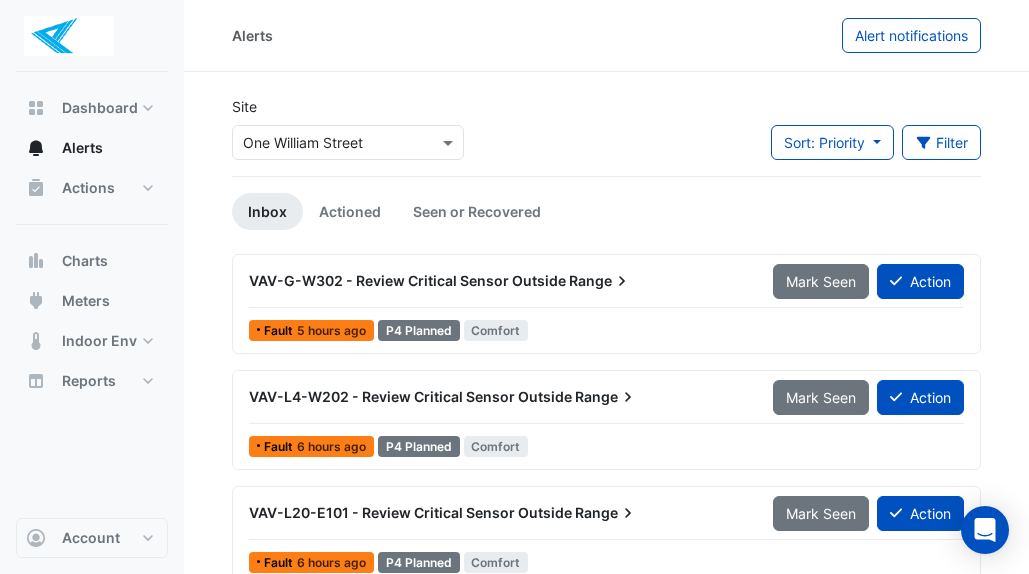 scroll, scrollTop: 0, scrollLeft: 0, axis: both 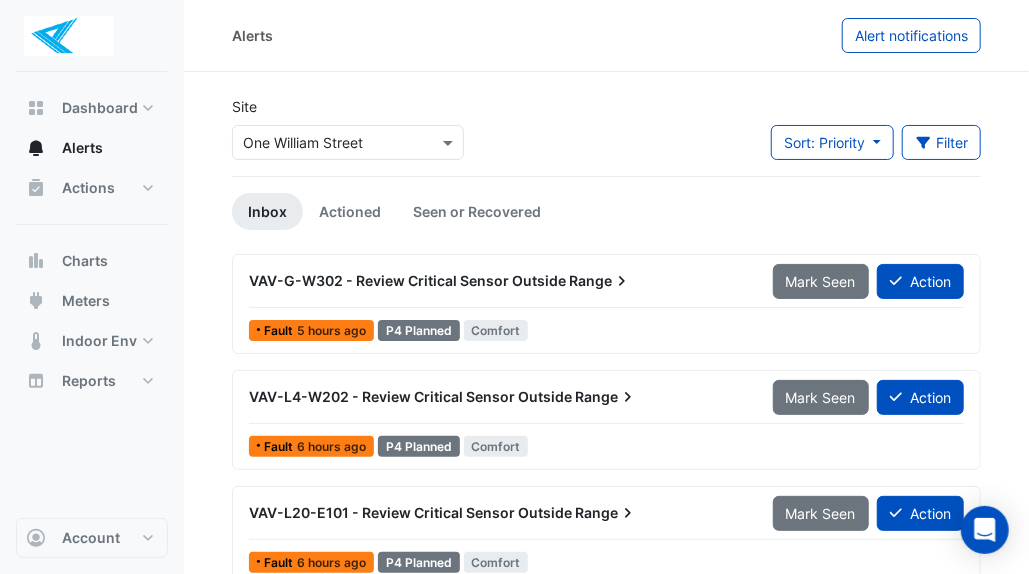 click on "Site
Select a Site × One William Street
Sort: Priority
Priority
Updated
Filter
Title
Priority
Filter
Impact
Filter
Equipment Type" 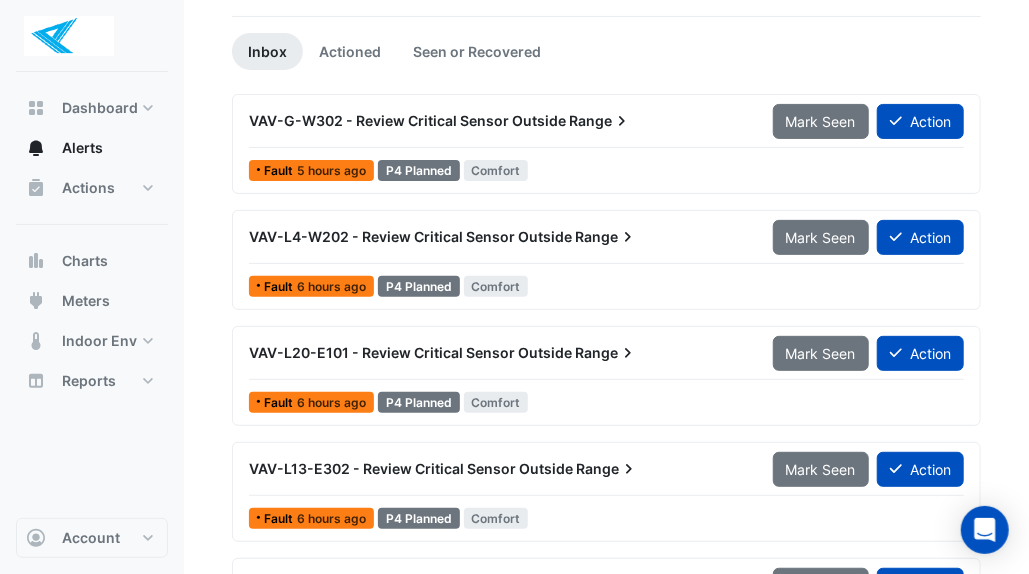 scroll, scrollTop: 255, scrollLeft: 0, axis: vertical 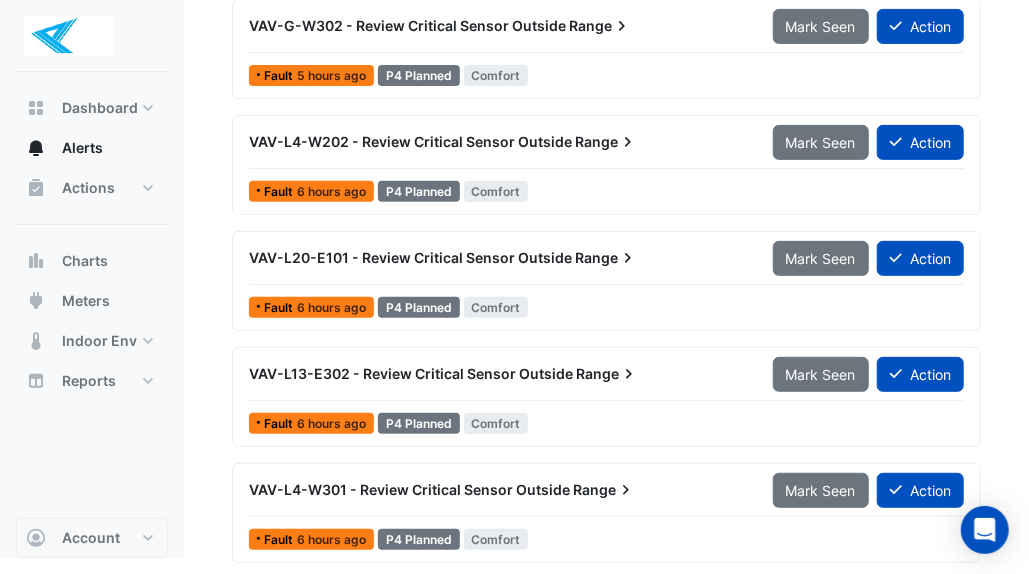 click at bounding box center [985, 530] 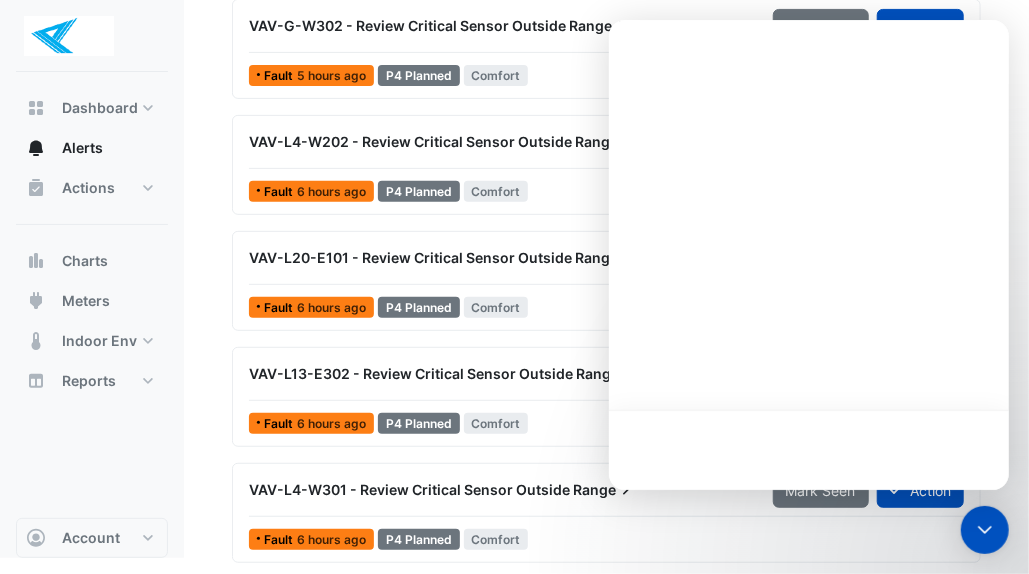 click 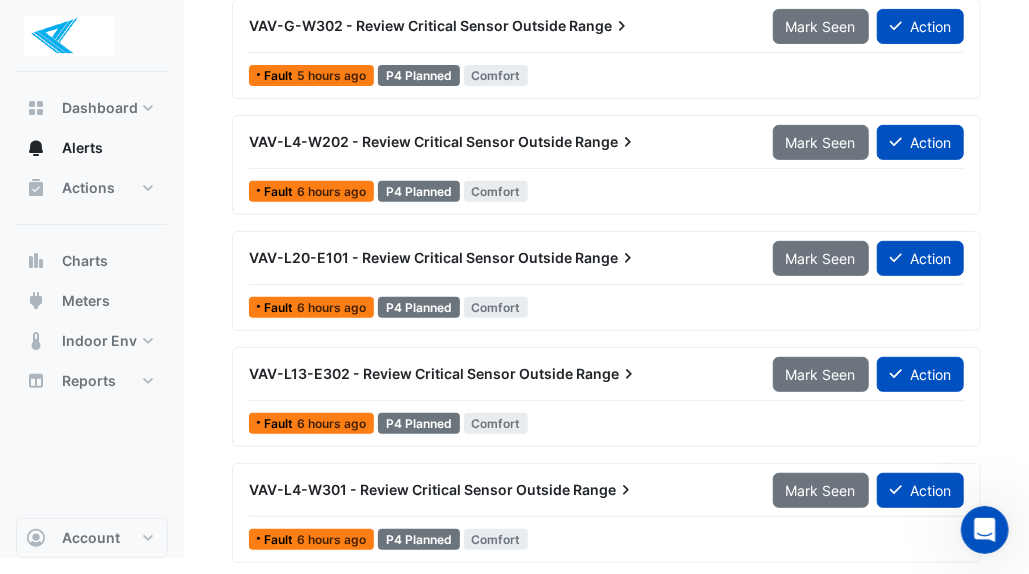 scroll, scrollTop: 0, scrollLeft: 0, axis: both 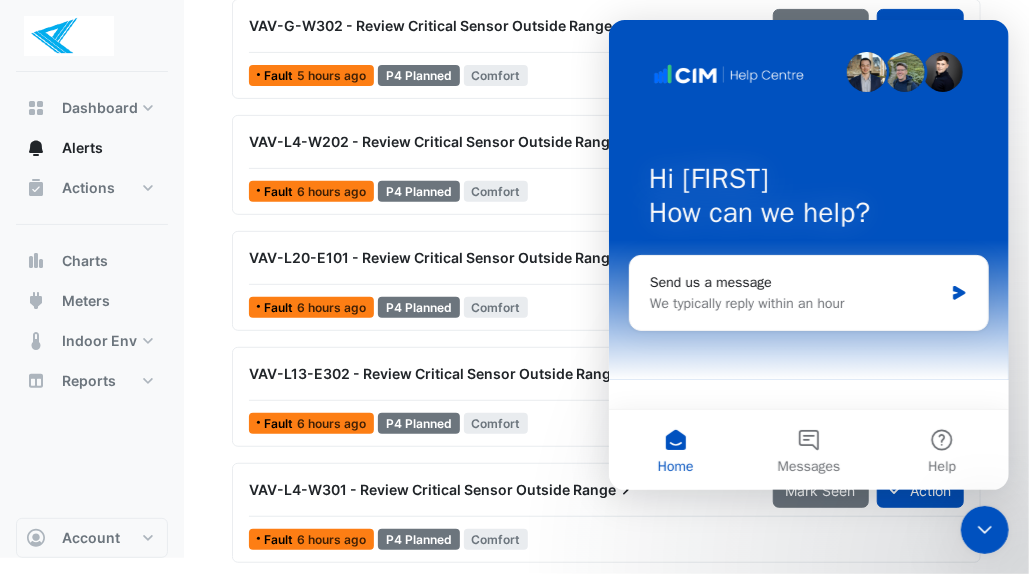 click on "VAV-L4-W202 - Review Critical Sensor Outside
Range
Action
Fault
6 hours ago
P4 Planned
Comfort" at bounding box center (606, 165) 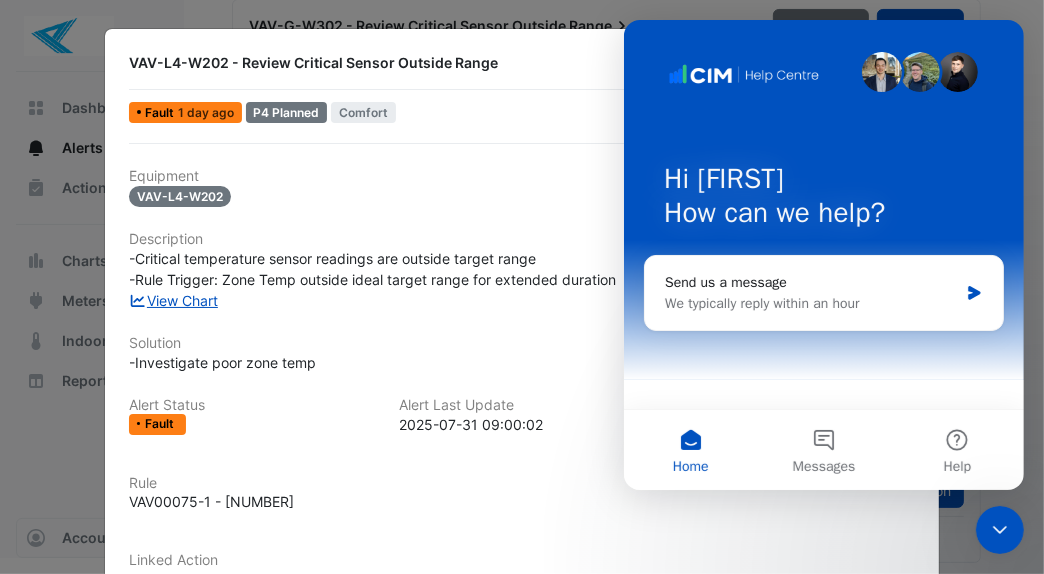 click on "Equipment
VAV-L4-W202
Description
-Critical temperature sensor readings are outside target range
-Rule Trigger: Zone Temp outside ideal target range for extended duration
View Chart
Solution
-Investigate poor zone temp
Alert Status
Fault
Alert Last Update
2025-07-31 09:00:02
Alert Created" 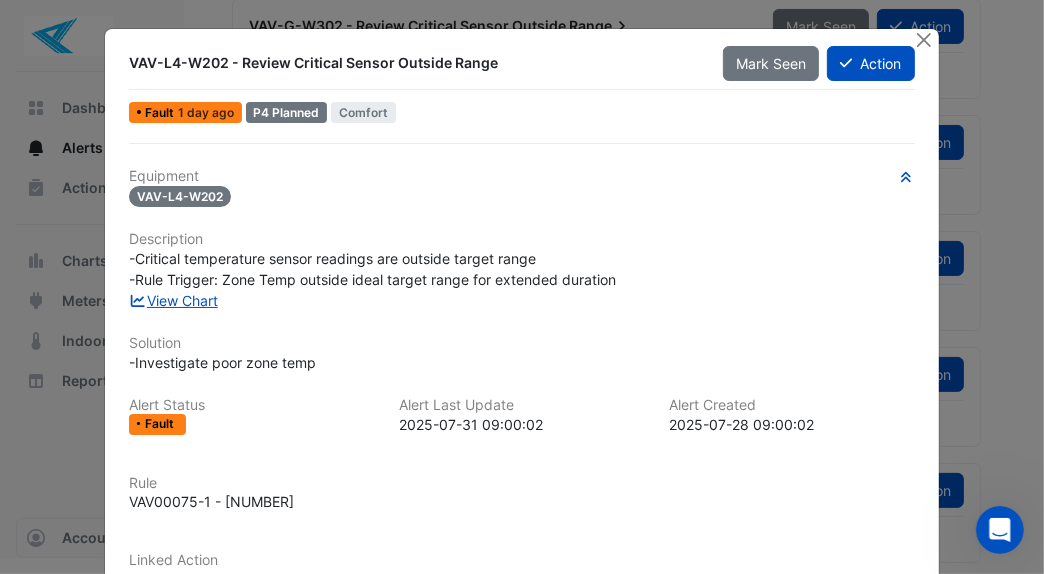 click 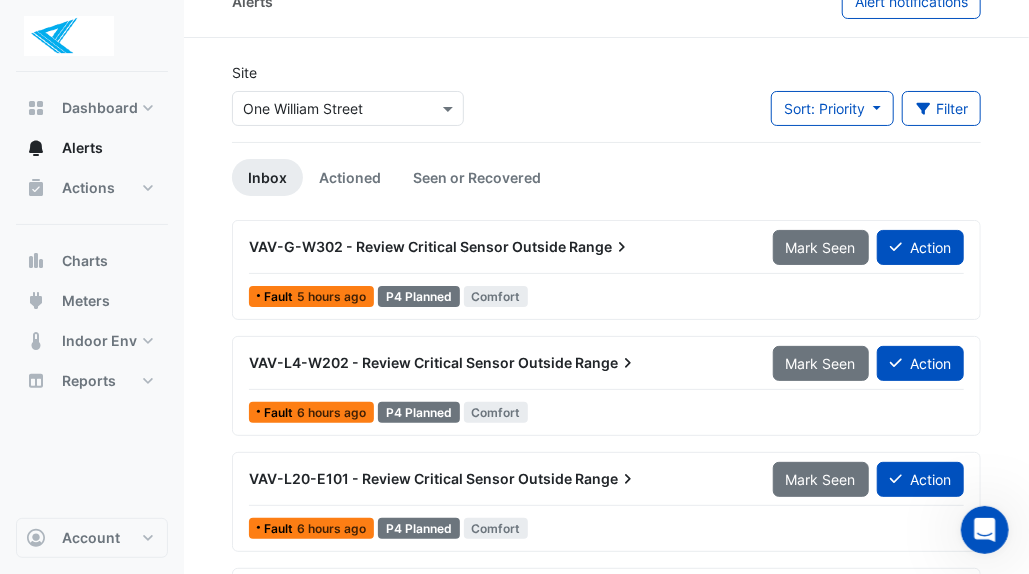 scroll, scrollTop: 0, scrollLeft: 0, axis: both 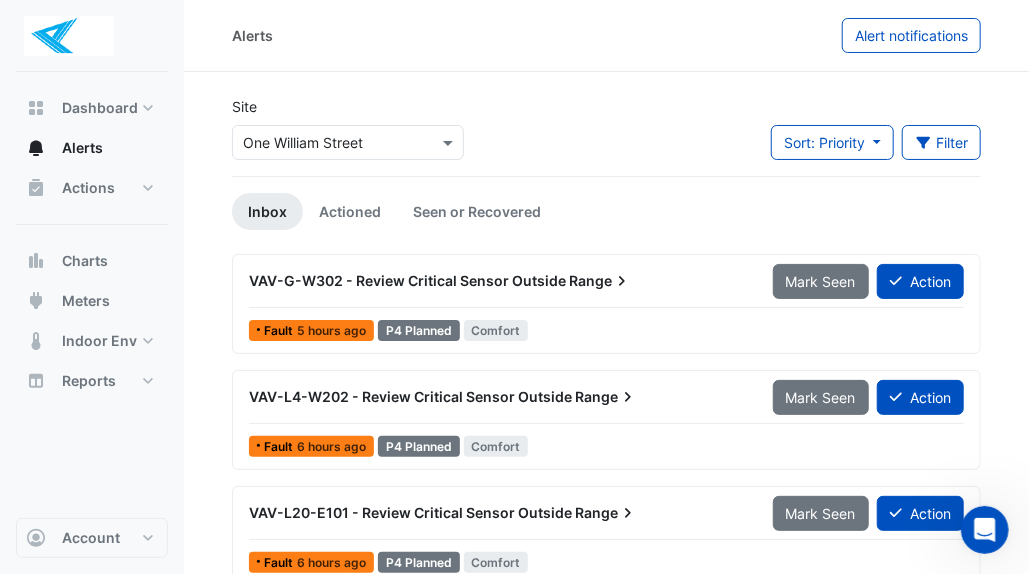 click on "Sort: Priority" 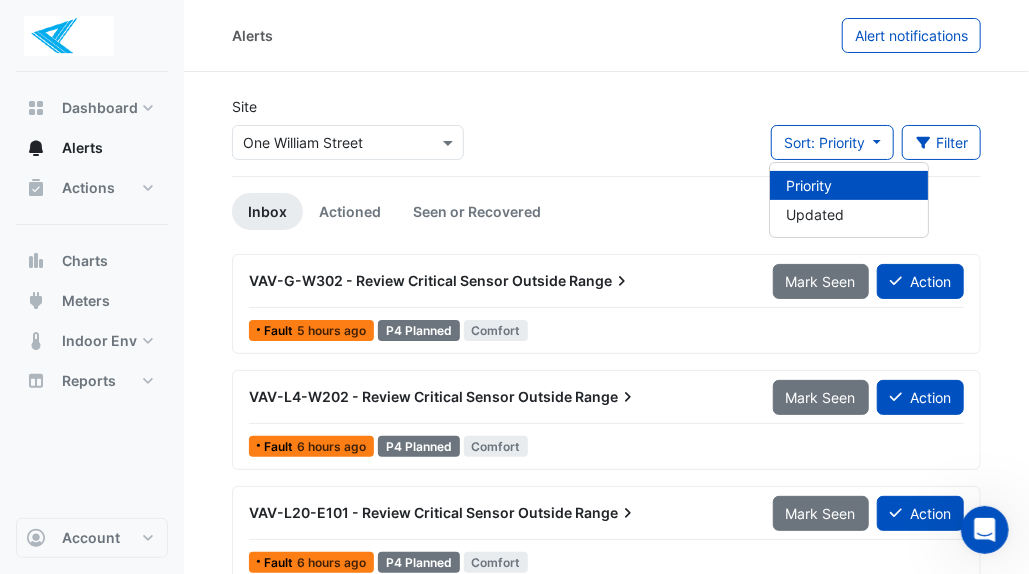 click on "Site
Select a Site × One William Street
Sort: Priority
Filter
Title
Priority
Filter
Impact
Filter
Equipment Type
Filter" 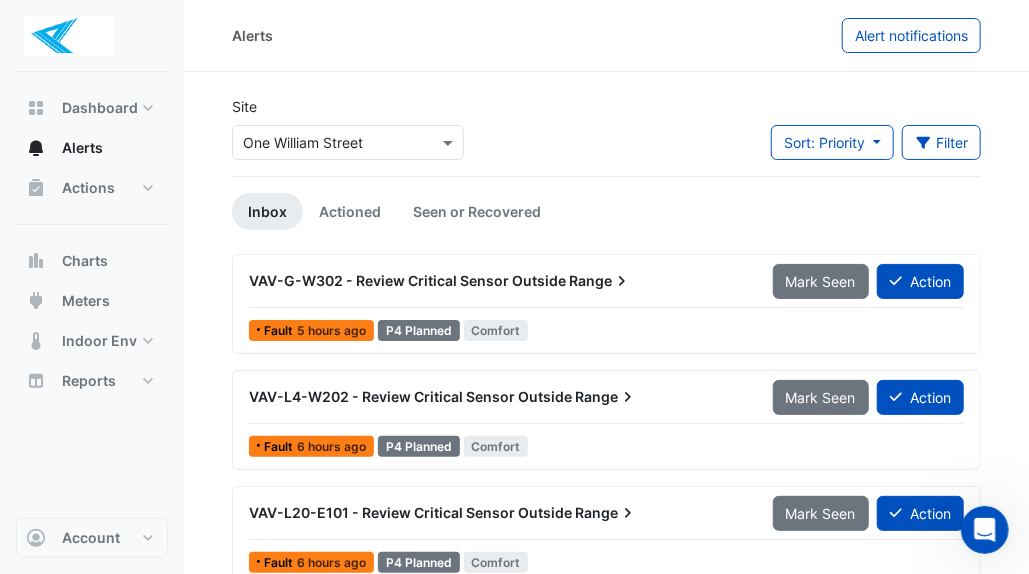 click on "Alerts" at bounding box center (82, 148) 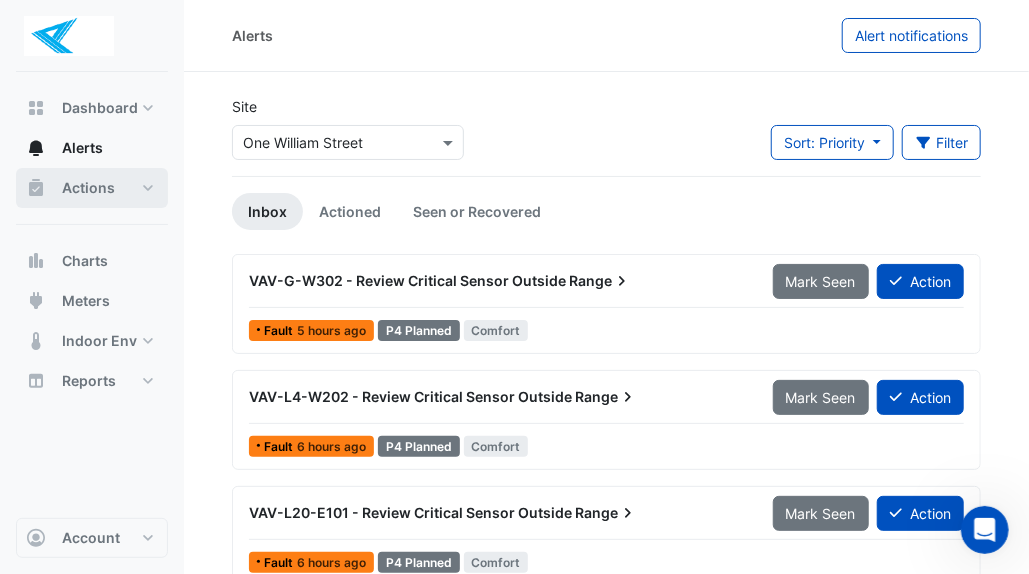 click on "Actions" at bounding box center (88, 188) 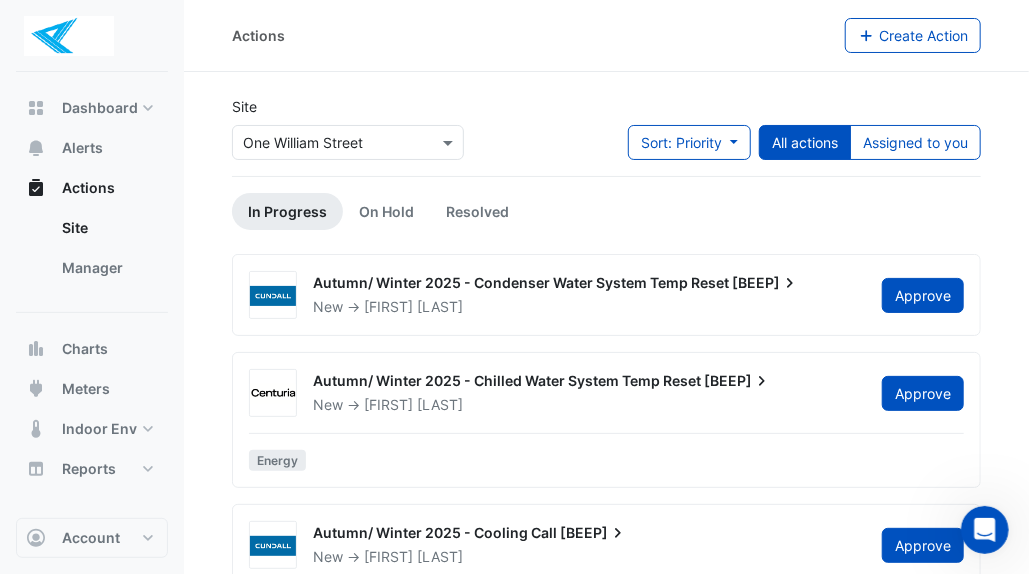 click on "Site" at bounding box center [107, 228] 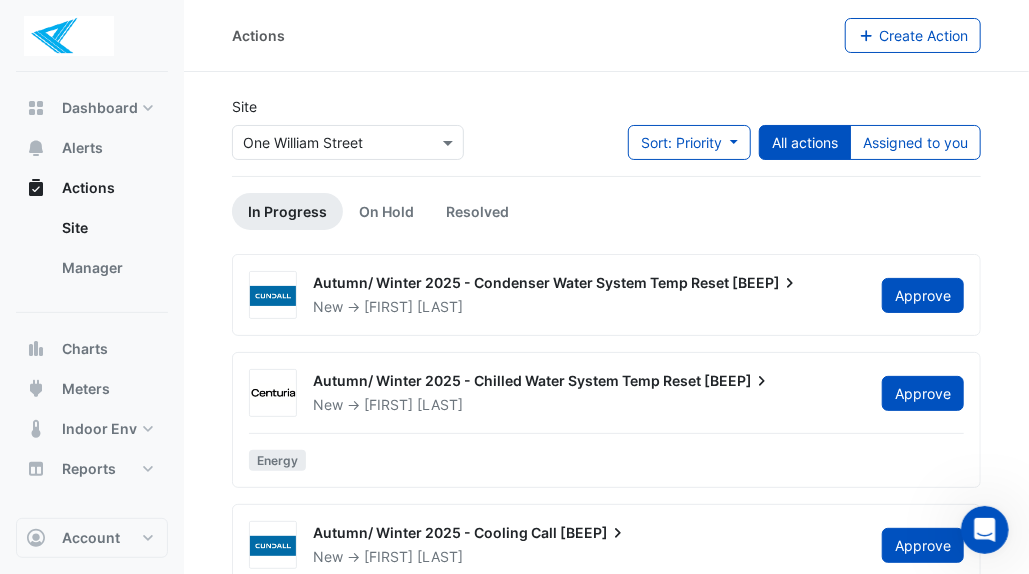 click at bounding box center (450, 142) 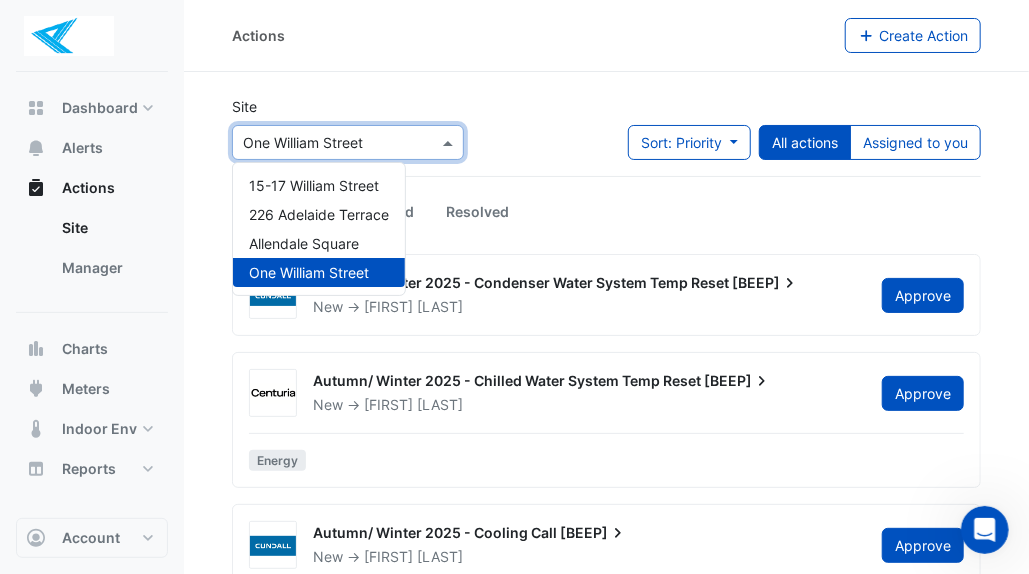 click on "One William Street" at bounding box center [309, 272] 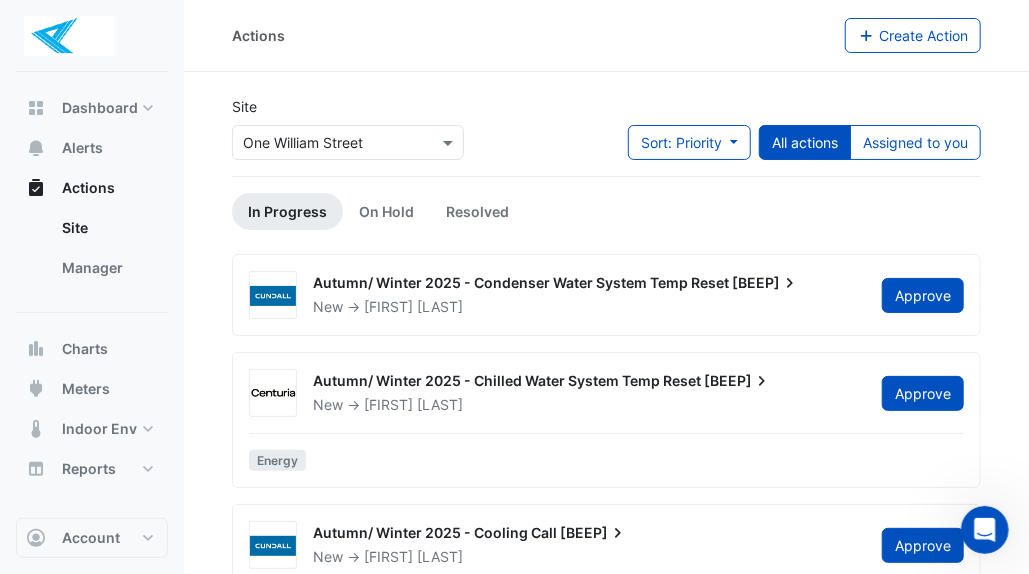 click on "Manager" at bounding box center (107, 268) 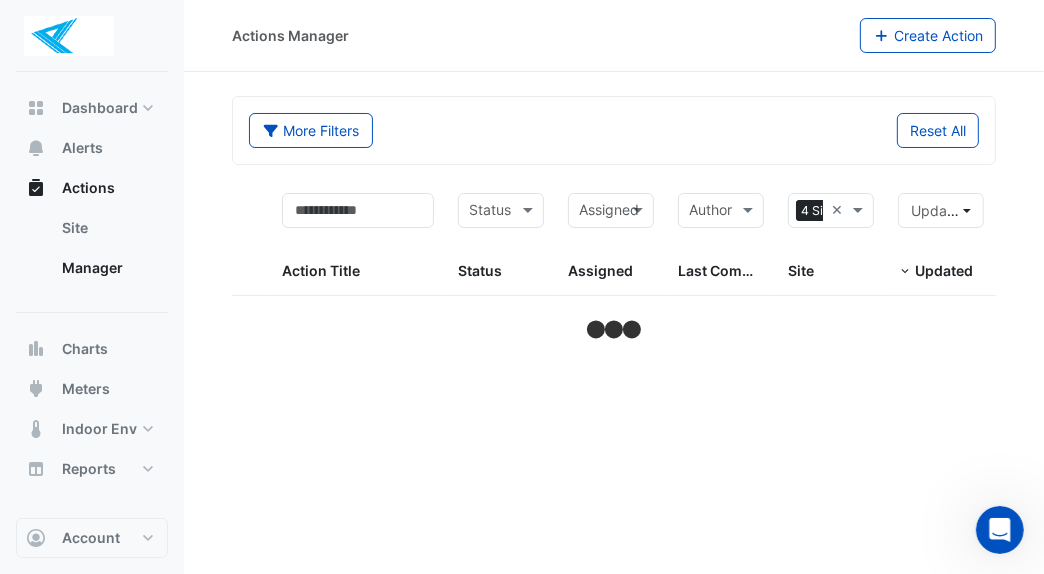 select on "***" 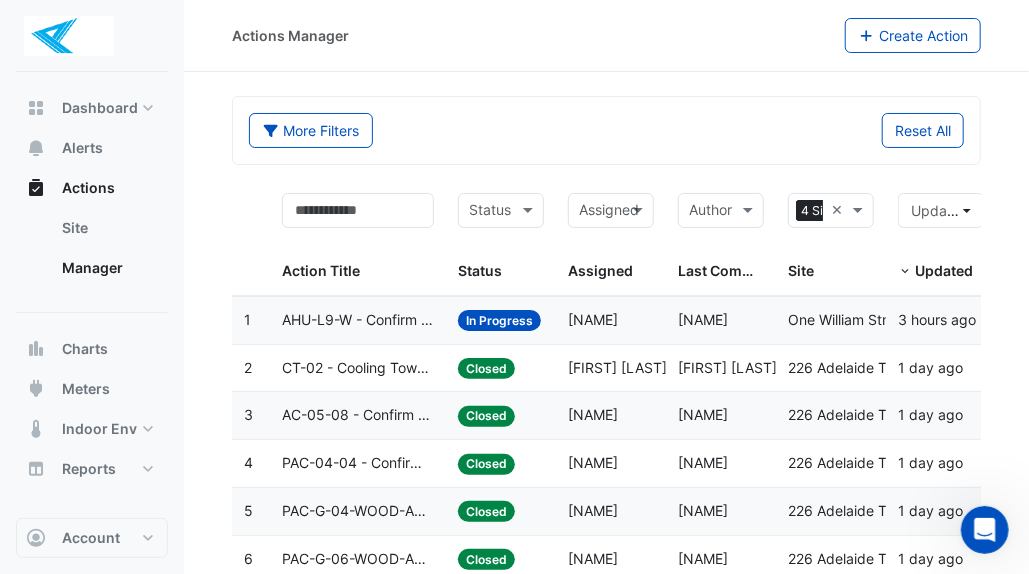 click on "Status:
In Progress" 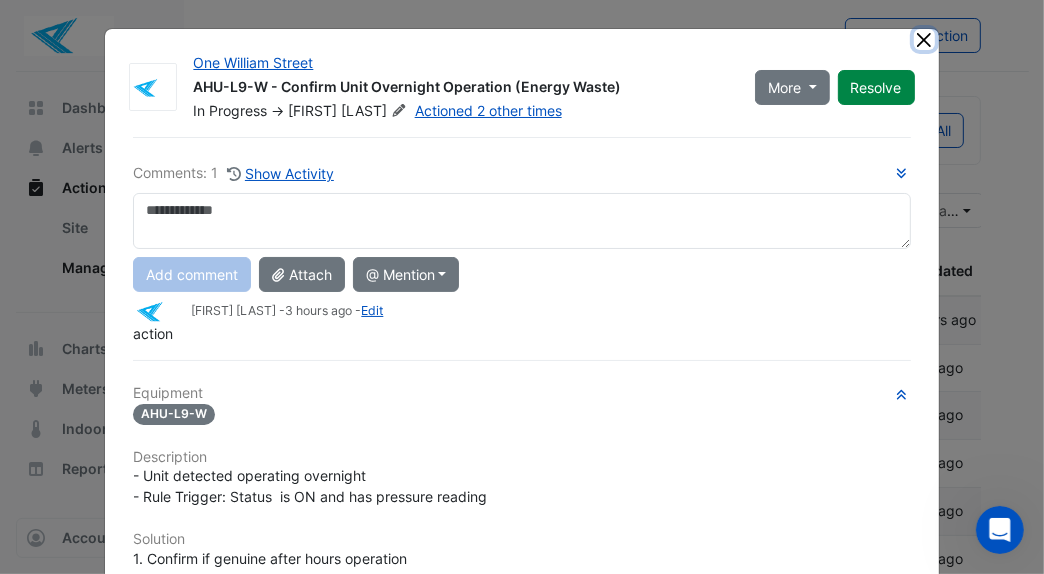 click 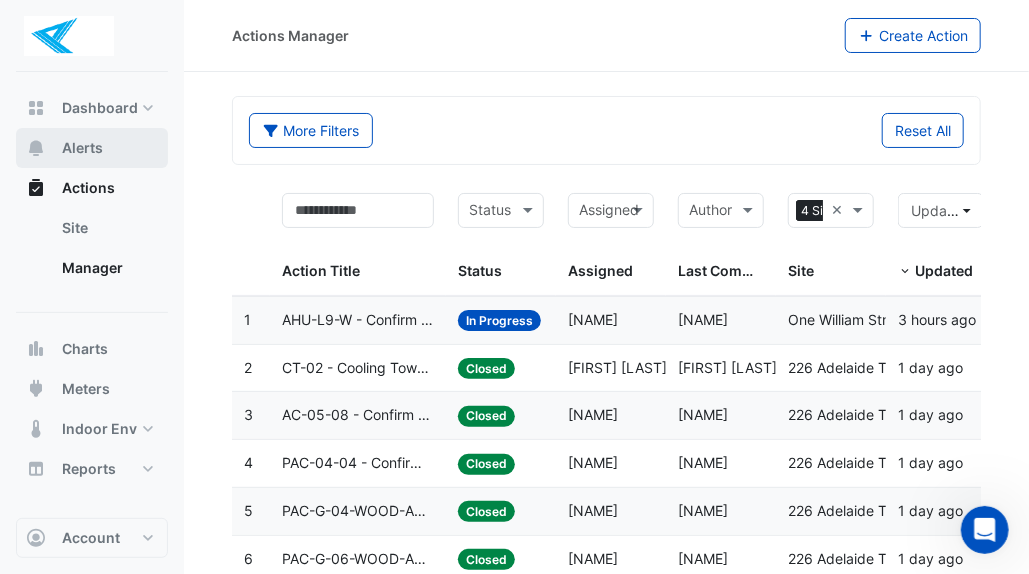 click on "Alerts" at bounding box center [92, 148] 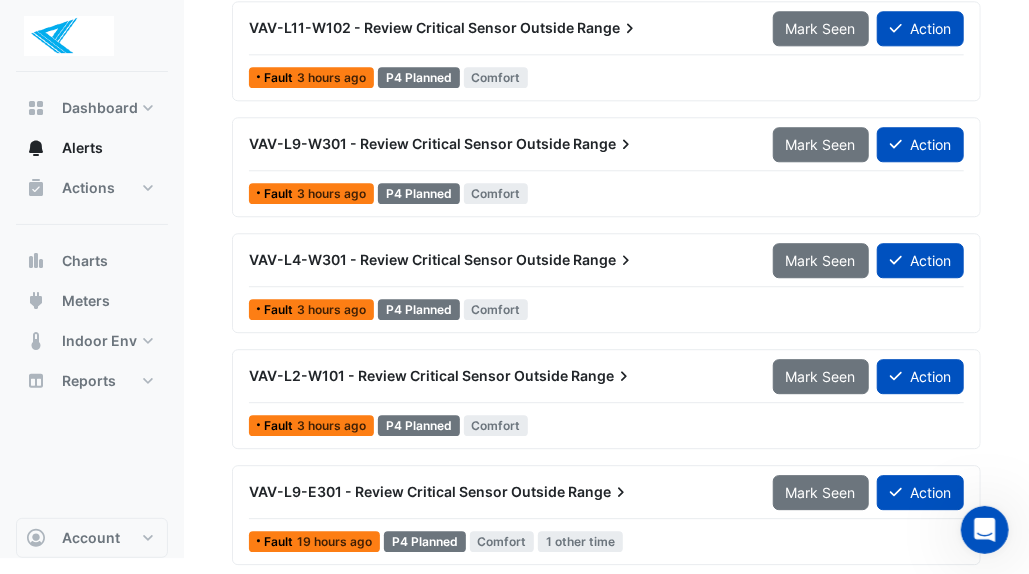 scroll, scrollTop: 1980, scrollLeft: 0, axis: vertical 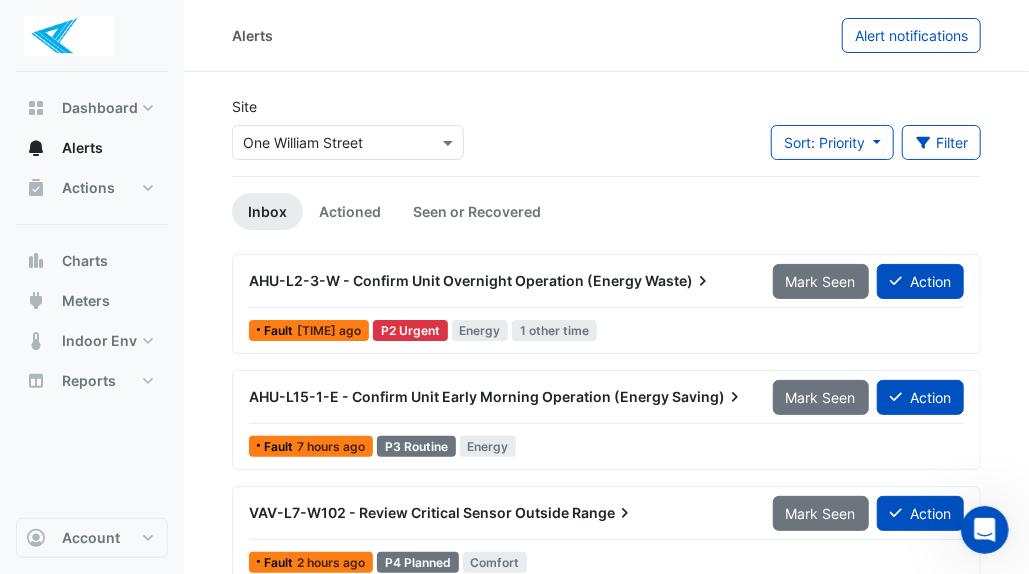 click on "Filter" 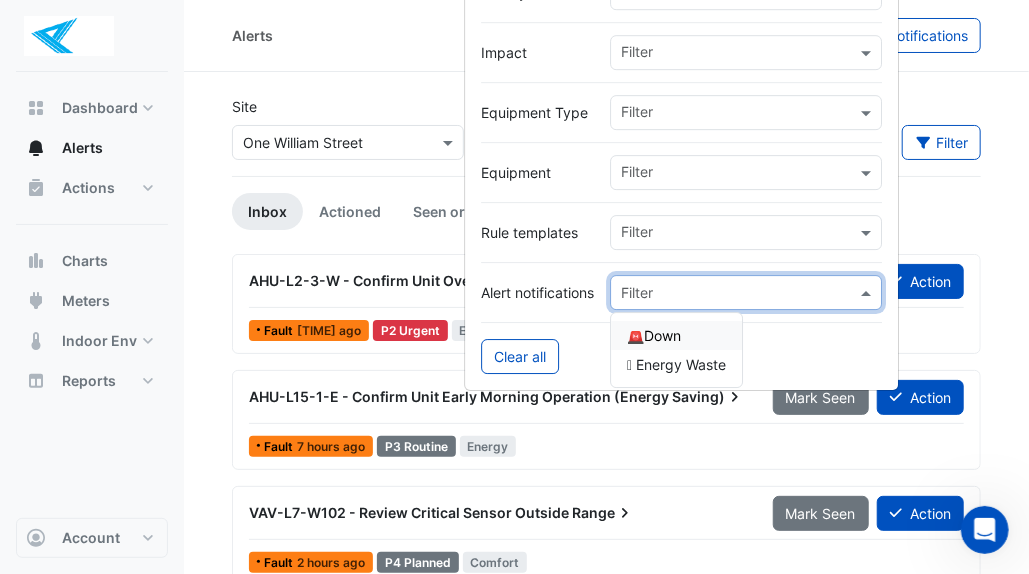 click at bounding box center (868, 292) 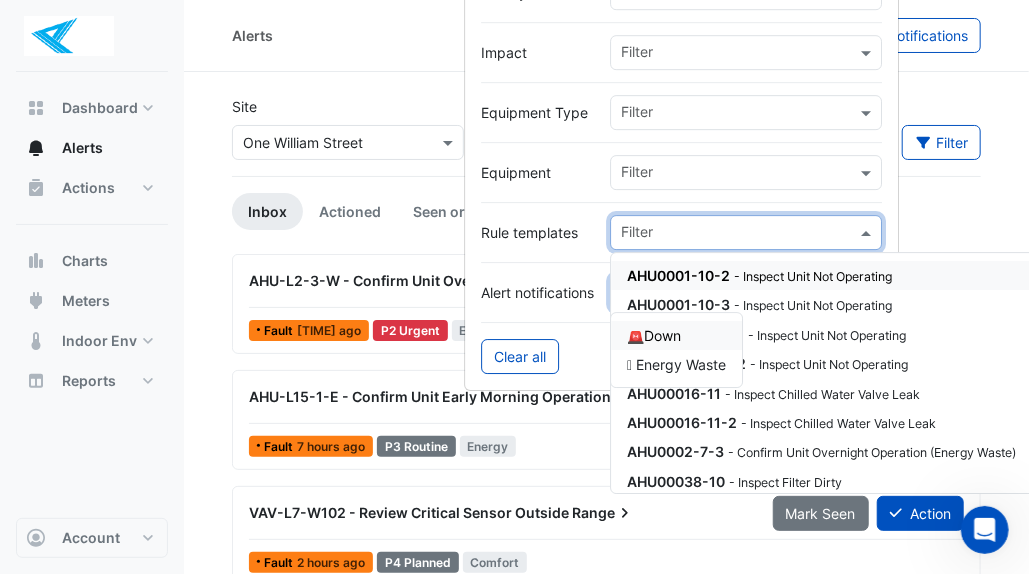click at bounding box center (868, 232) 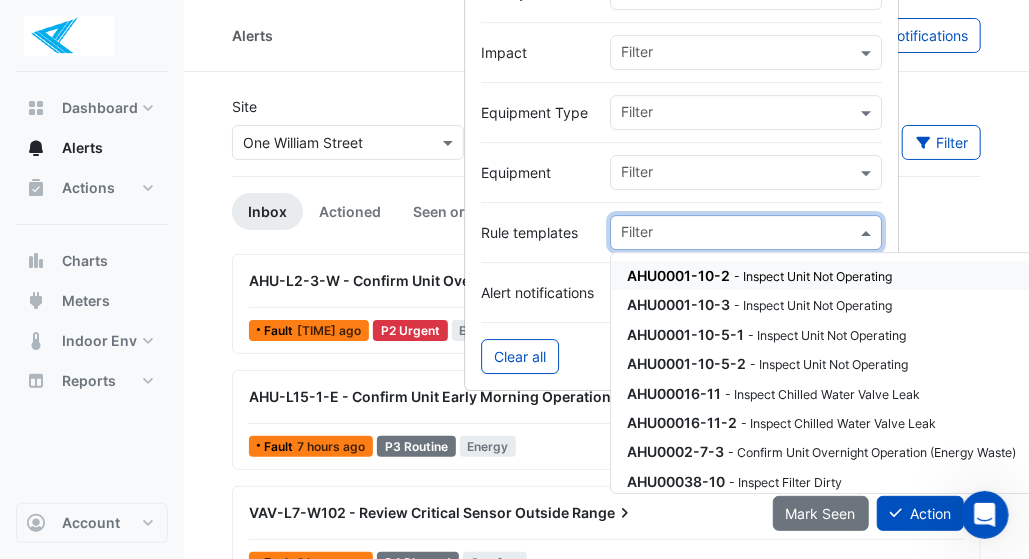 click on "- Inspect Unit Not Operating" at bounding box center [813, 276] 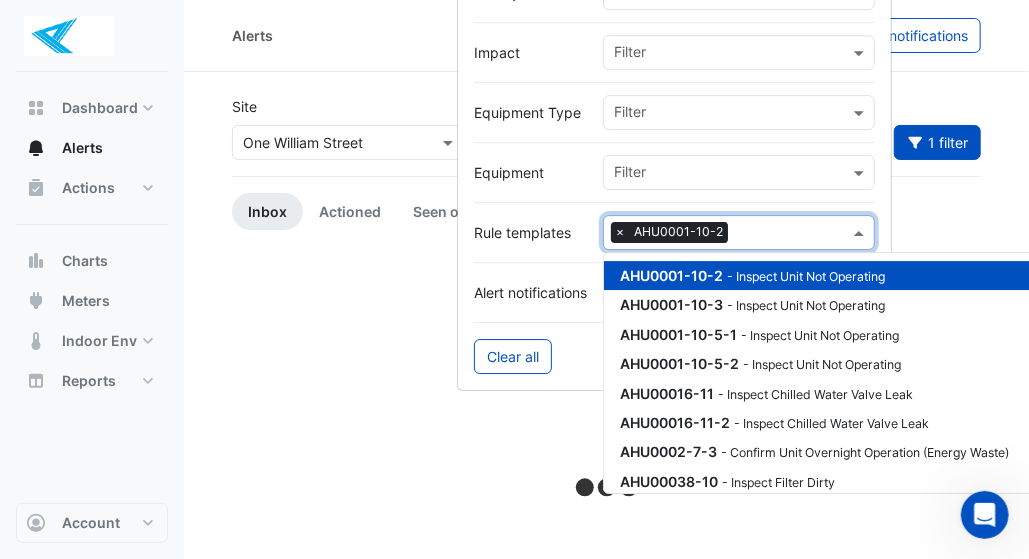 click on "- Inspect Unit Not Operating" at bounding box center [806, 276] 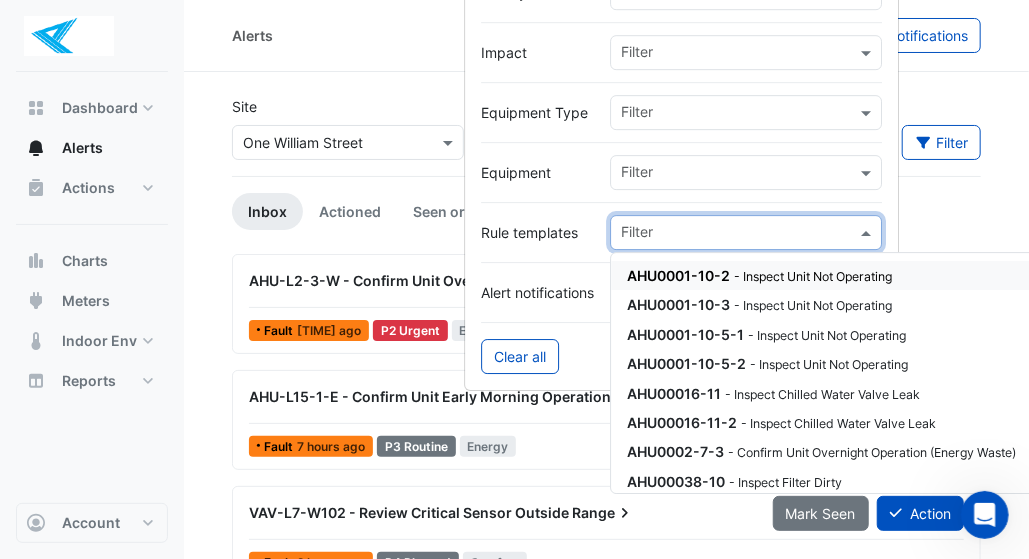 click on "- Inspect Unit Not Operating" at bounding box center (813, 276) 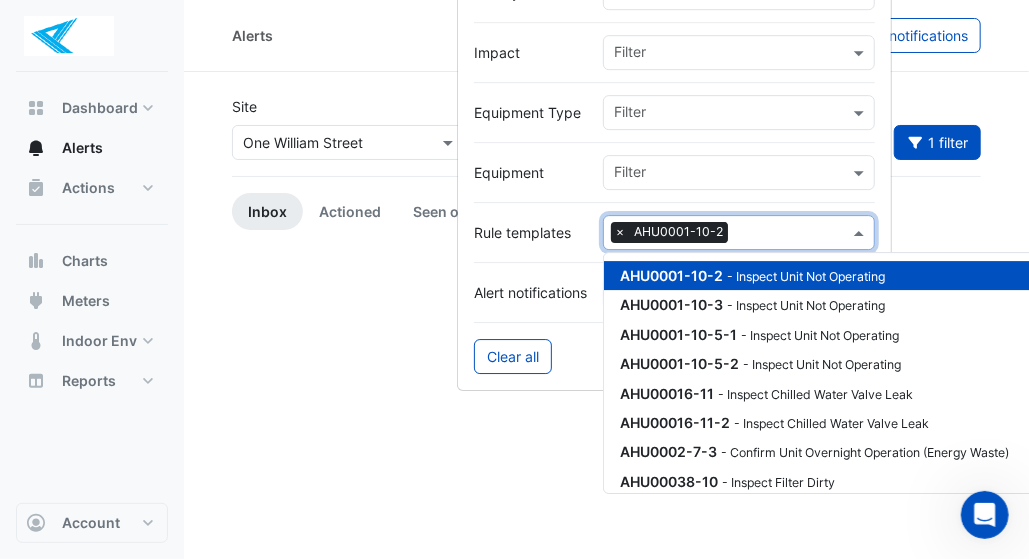 click on "- Inspect Unit Not Operating" at bounding box center (806, 276) 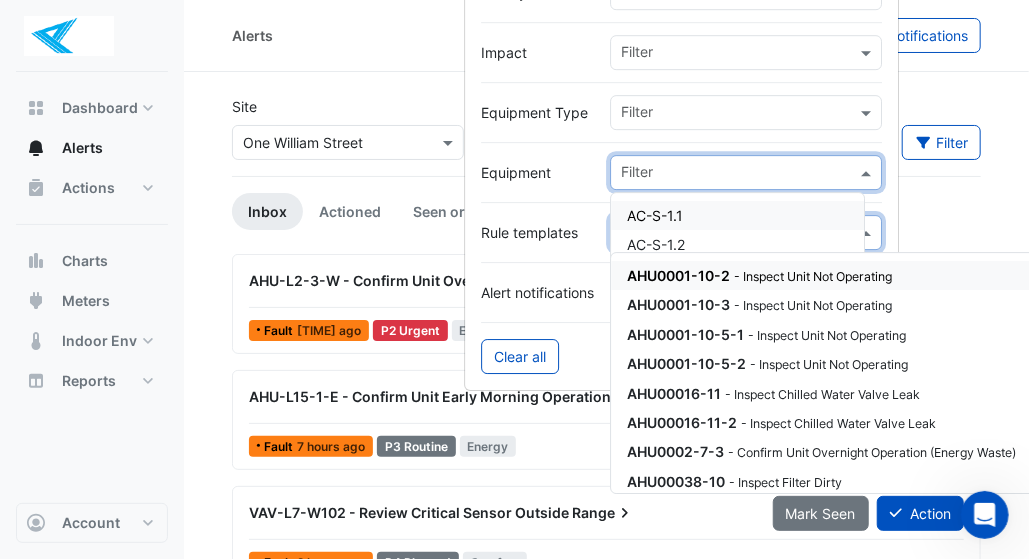 click at bounding box center (868, 172) 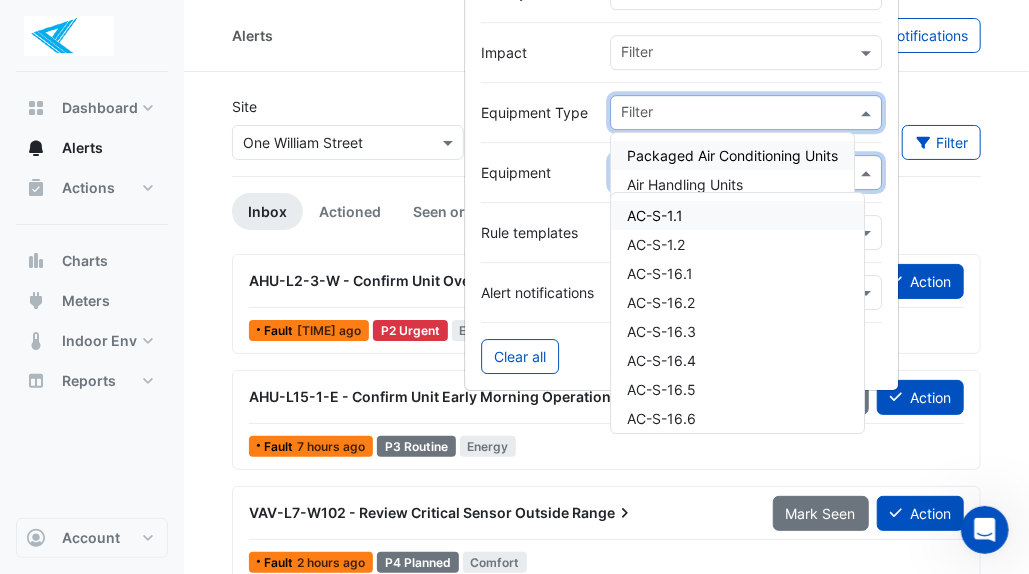 click at bounding box center [868, 112] 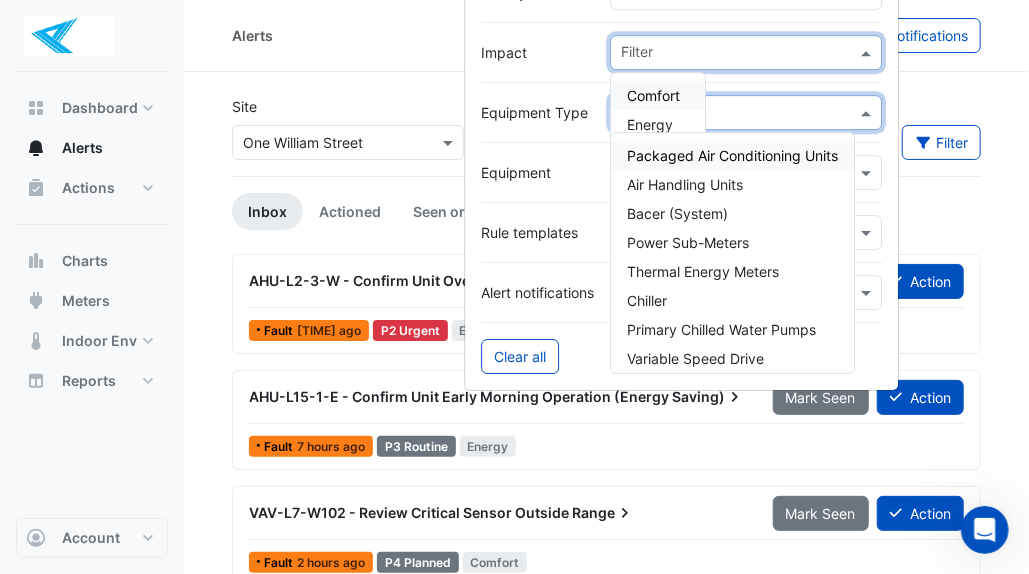 click at bounding box center [868, 52] 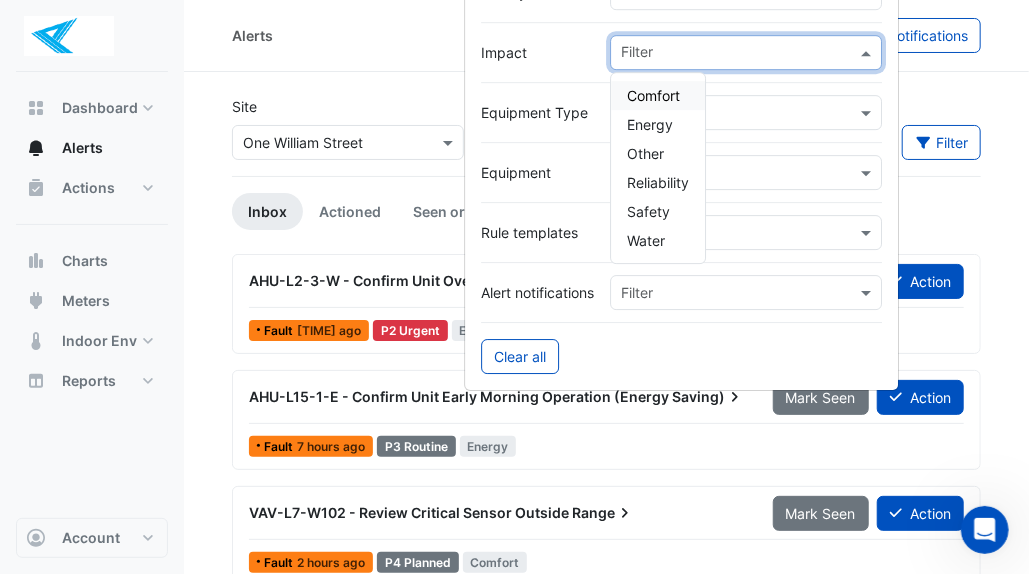 click on "Inbox
Actioned
Seen or Recovered" 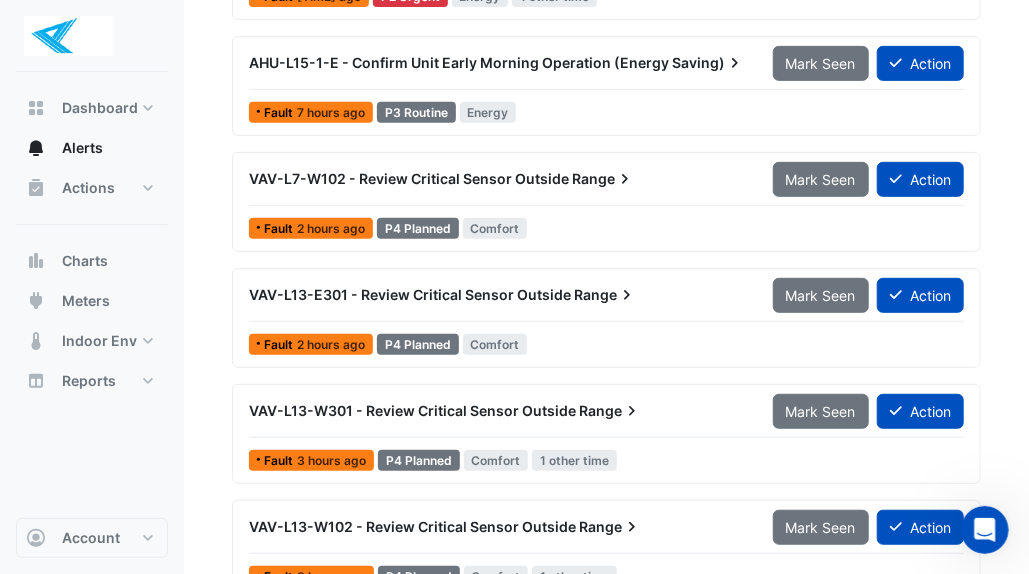 scroll, scrollTop: 401, scrollLeft: 0, axis: vertical 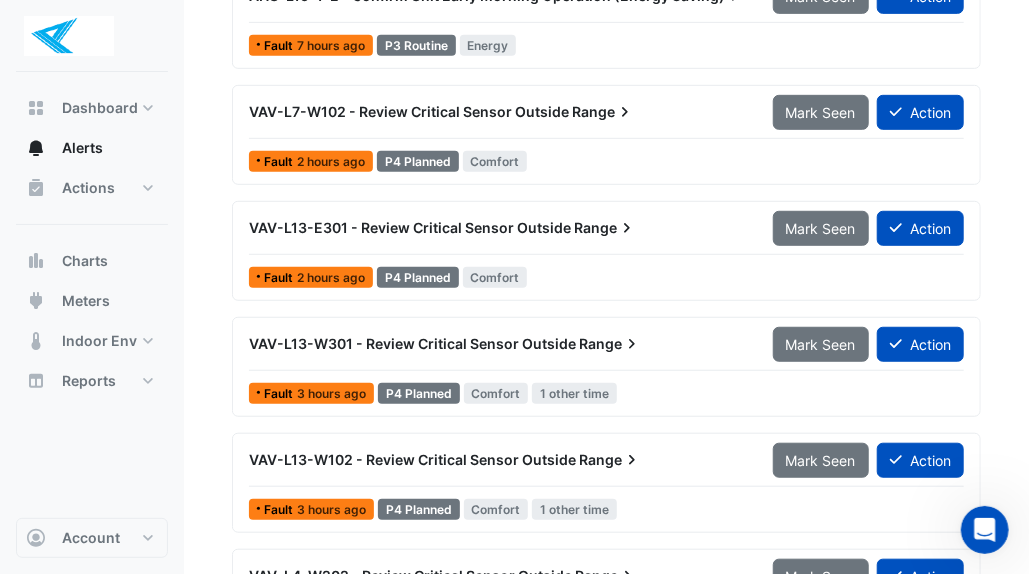 click 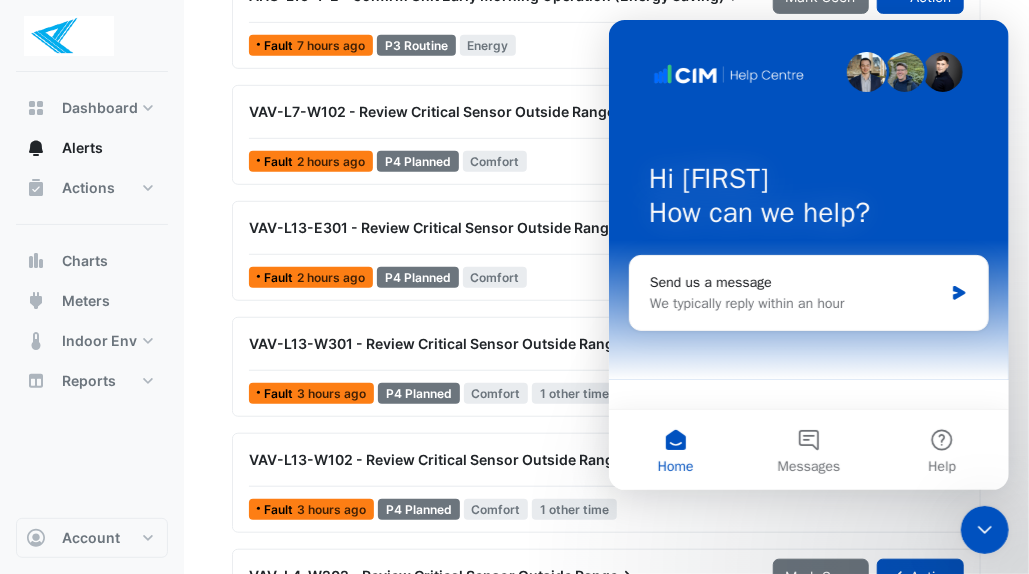 click on "We typically reply within an hour" at bounding box center (795, 303) 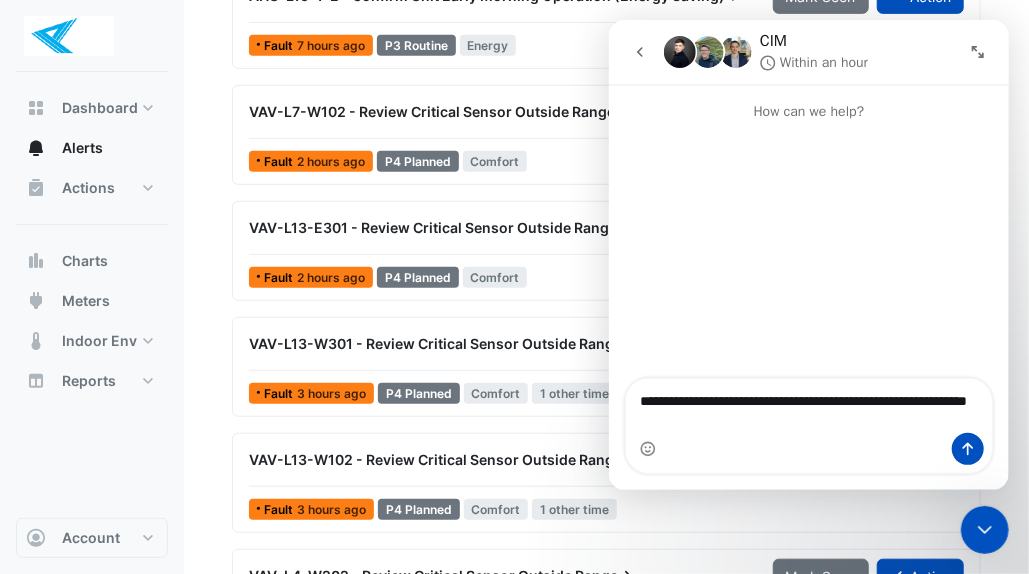 click at bounding box center [808, 251] 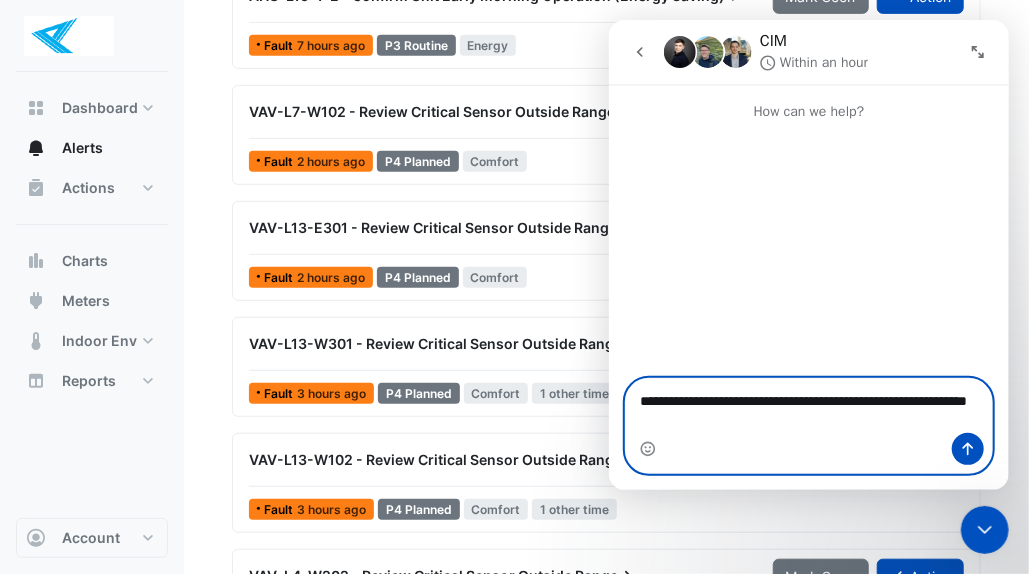 click on "**********" at bounding box center (808, 406) 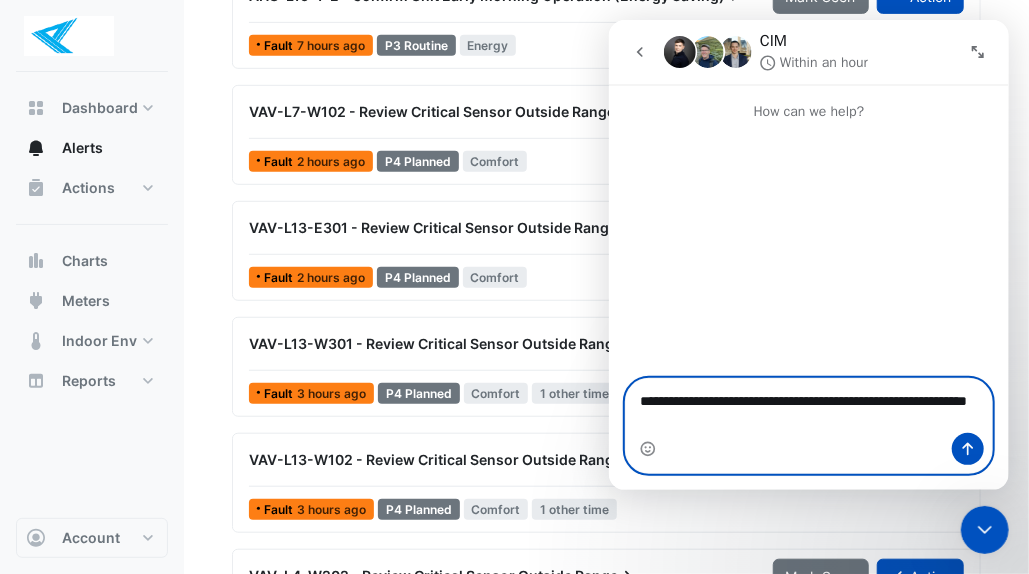drag, startPoint x: 674, startPoint y: 424, endPoint x: 670, endPoint y: 408, distance: 16.492422 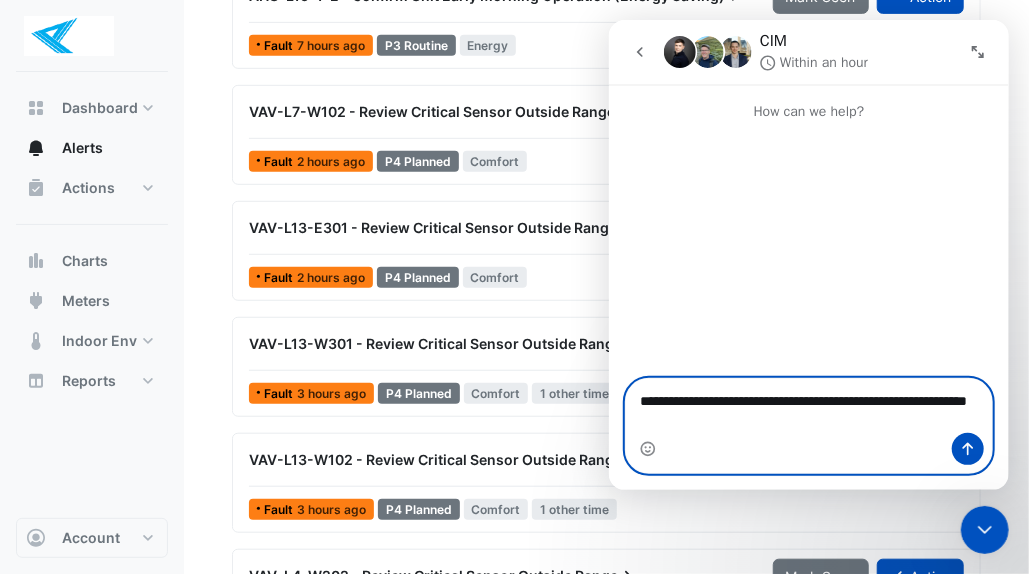 drag, startPoint x: 670, startPoint y: 408, endPoint x: 663, endPoint y: 420, distance: 13.892444 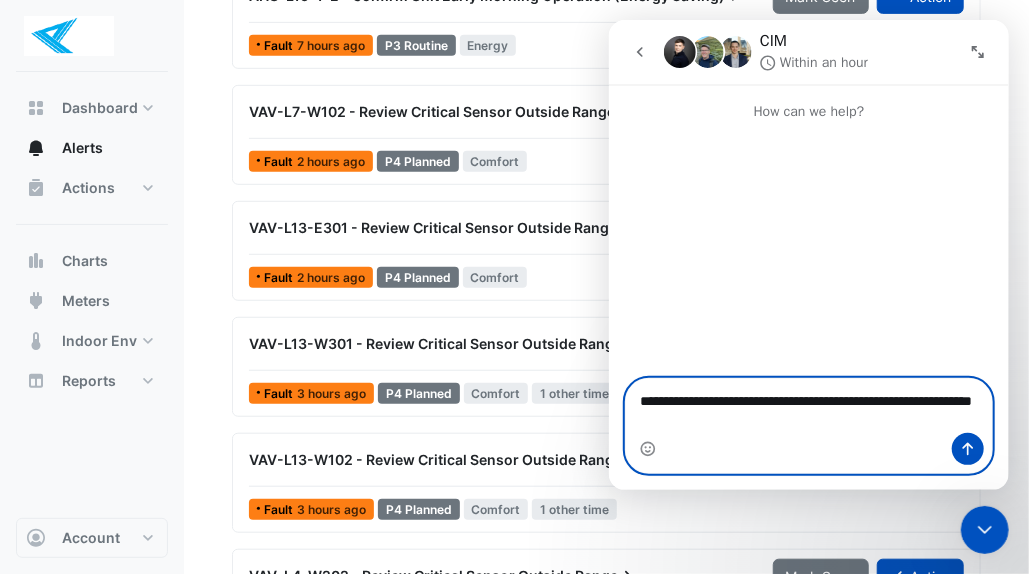click on "**********" at bounding box center [808, 406] 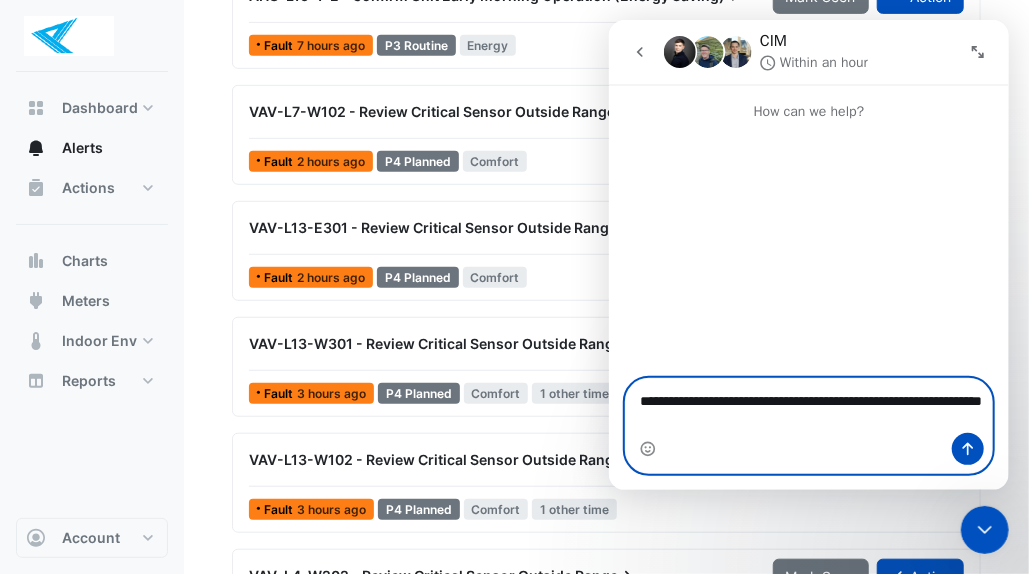 type on "**********" 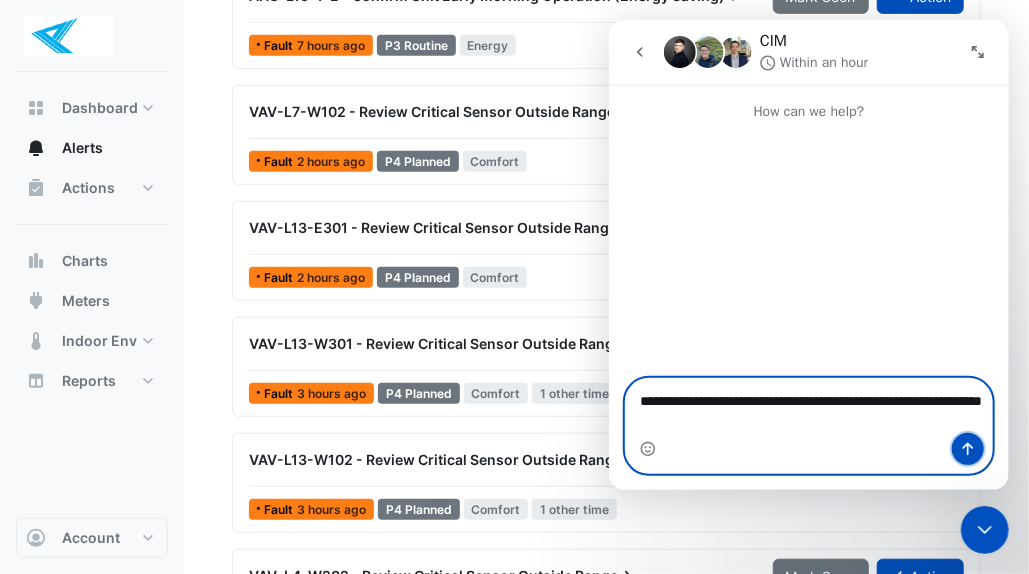 click at bounding box center [967, 449] 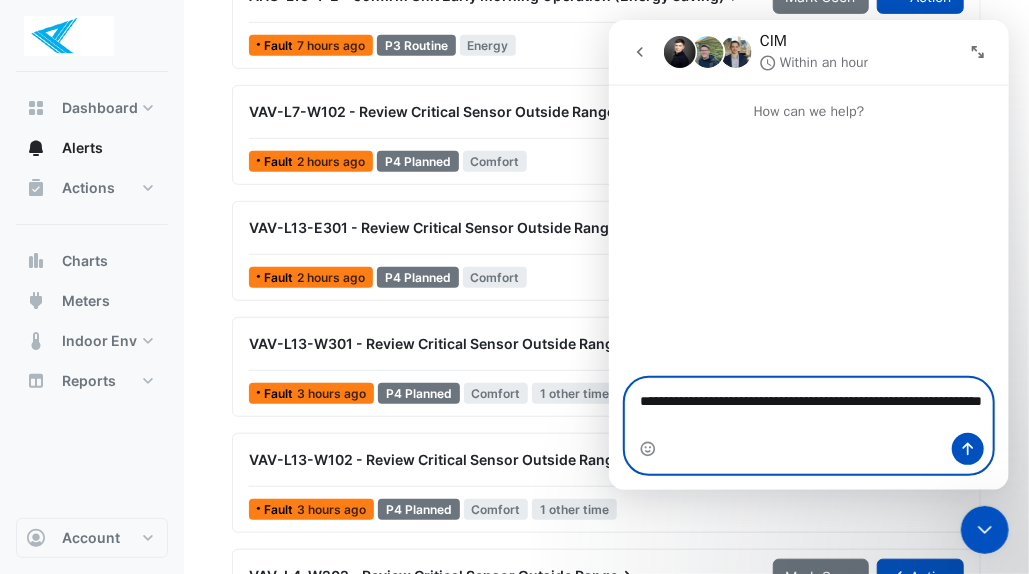 type 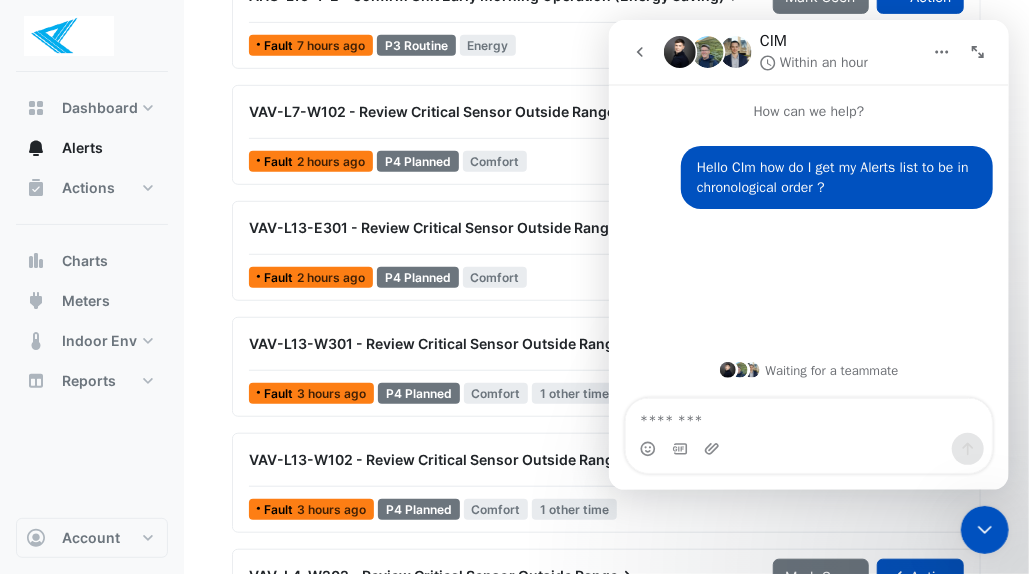 click on "AHU-L15-1-E - Confirm Unit Early Morning Operation (Energy
Saving)
Mark Seen
Action
Fault
7 hours ago
P3 Routine
Energy" at bounding box center (606, 19) 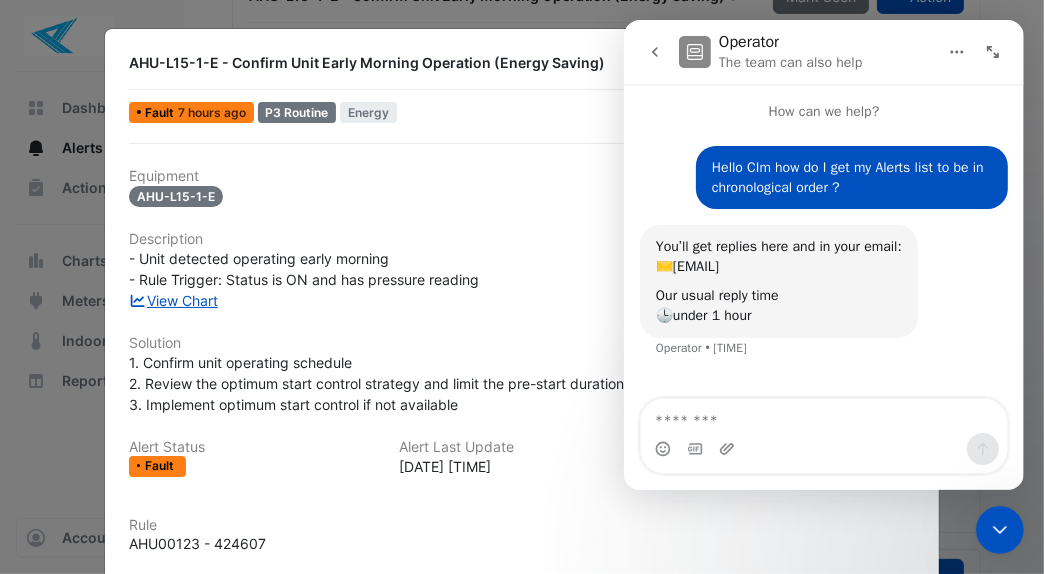 click 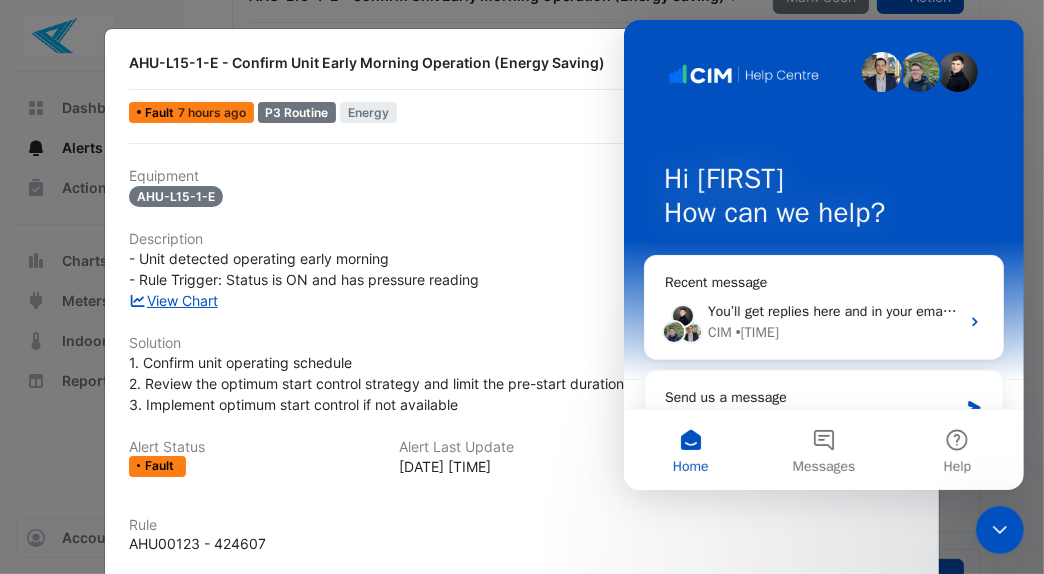 click on "AHU-L15-1-E - Confirm Unit Early Morning Operation (Energy Saving)" 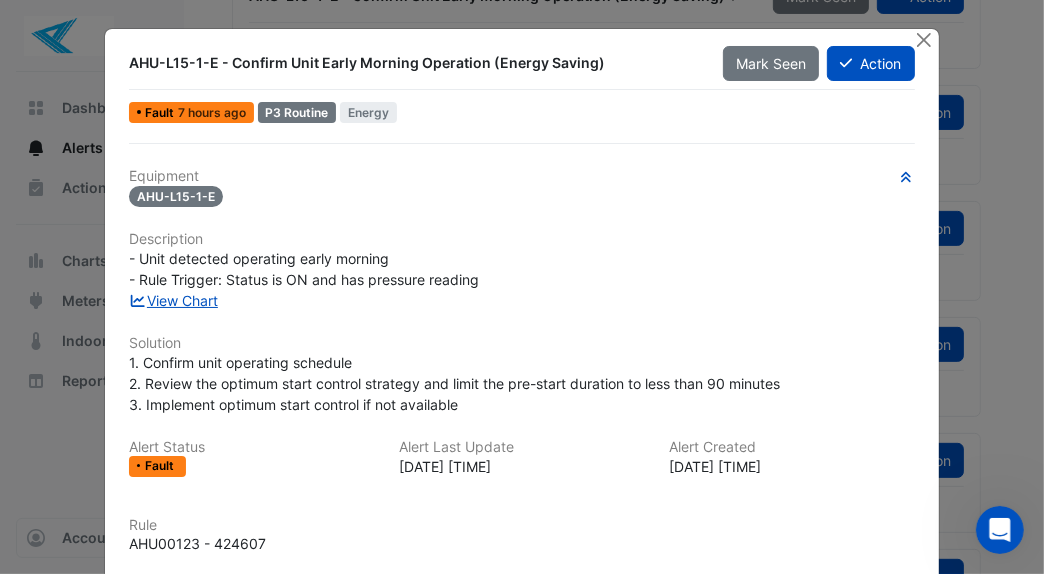 click 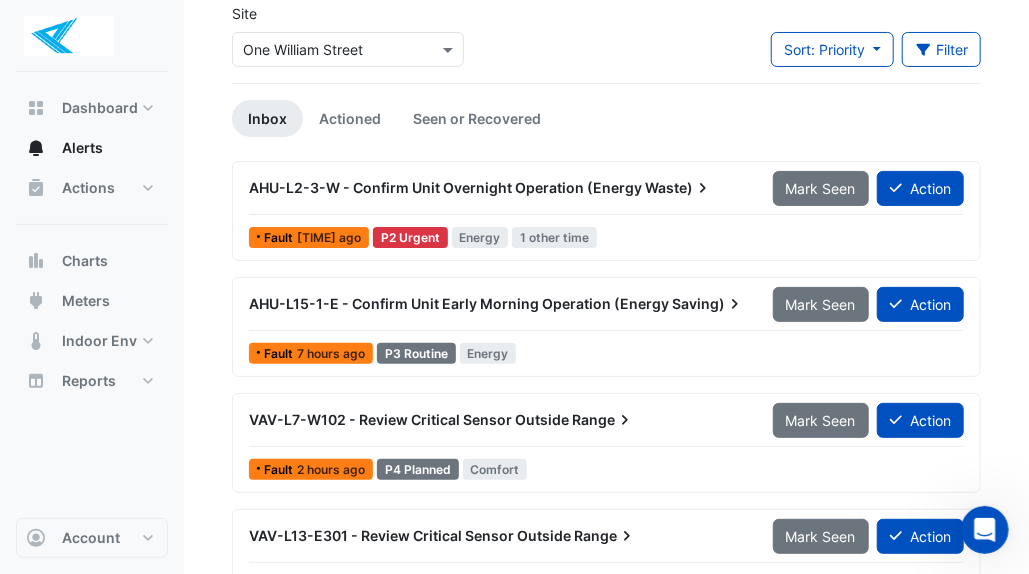 scroll, scrollTop: 0, scrollLeft: 0, axis: both 